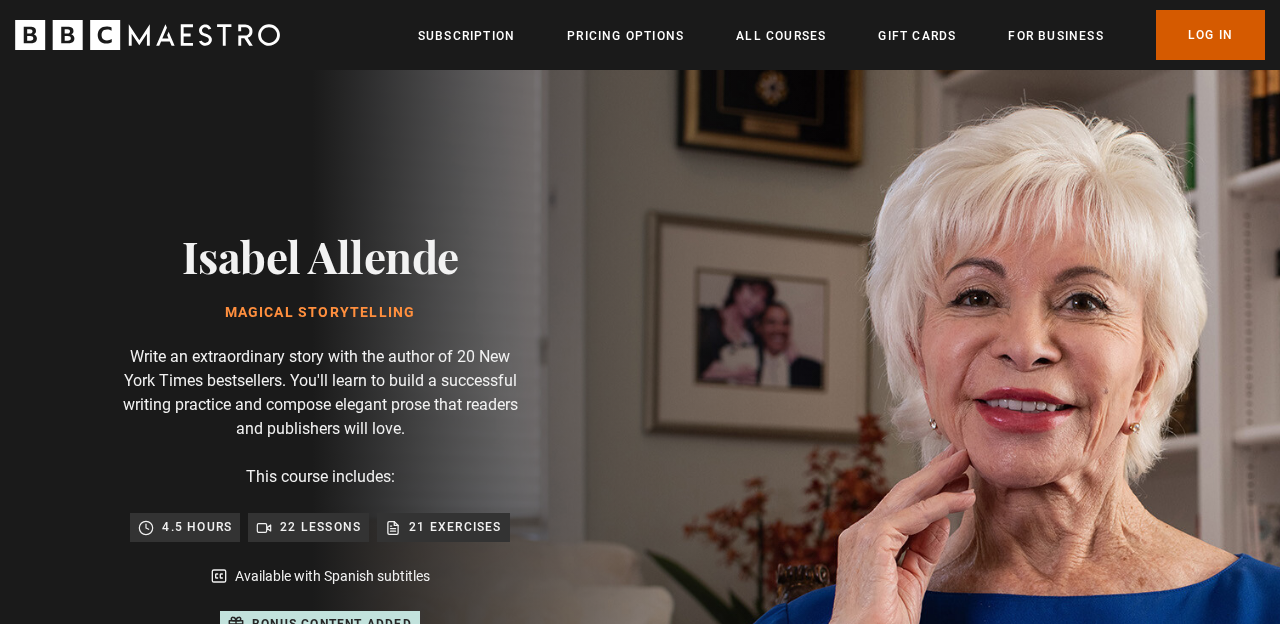 scroll, scrollTop: 0, scrollLeft: 0, axis: both 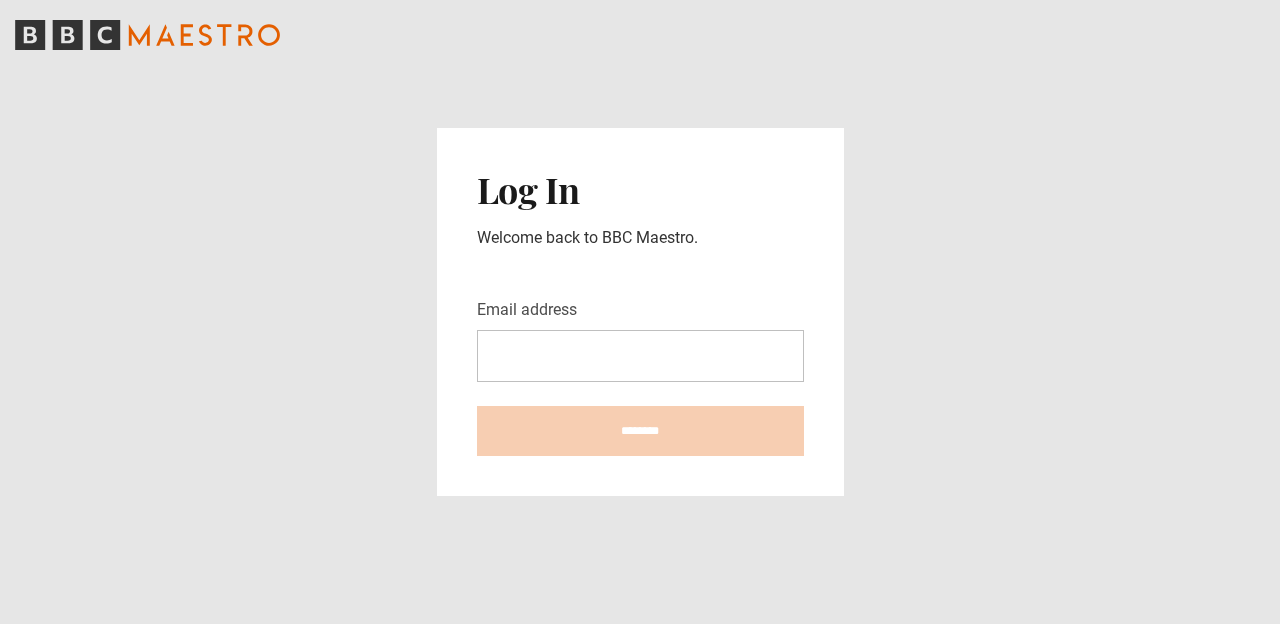 click on "Email address" at bounding box center [640, 356] 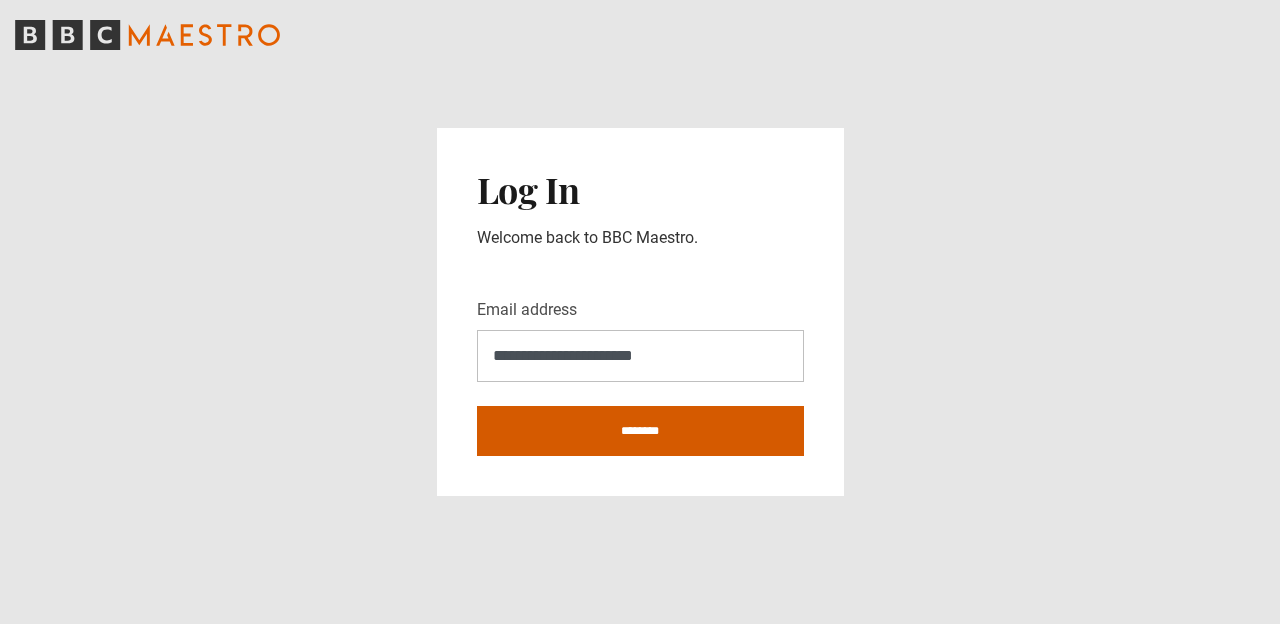 type on "**********" 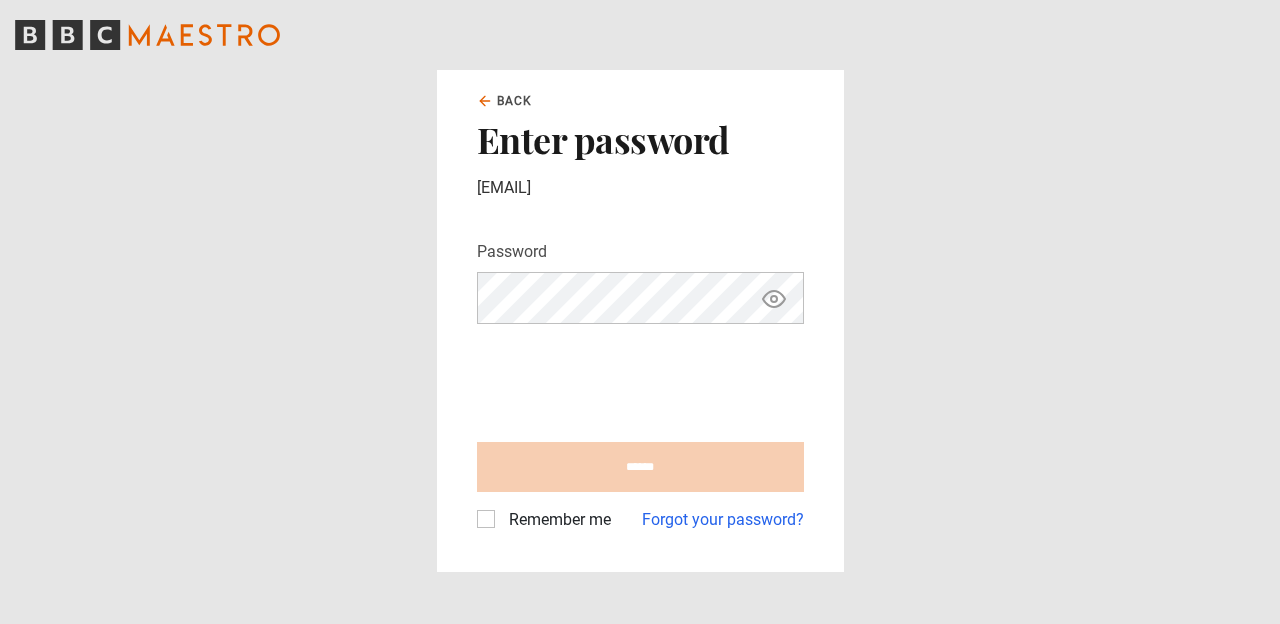 scroll, scrollTop: 0, scrollLeft: 0, axis: both 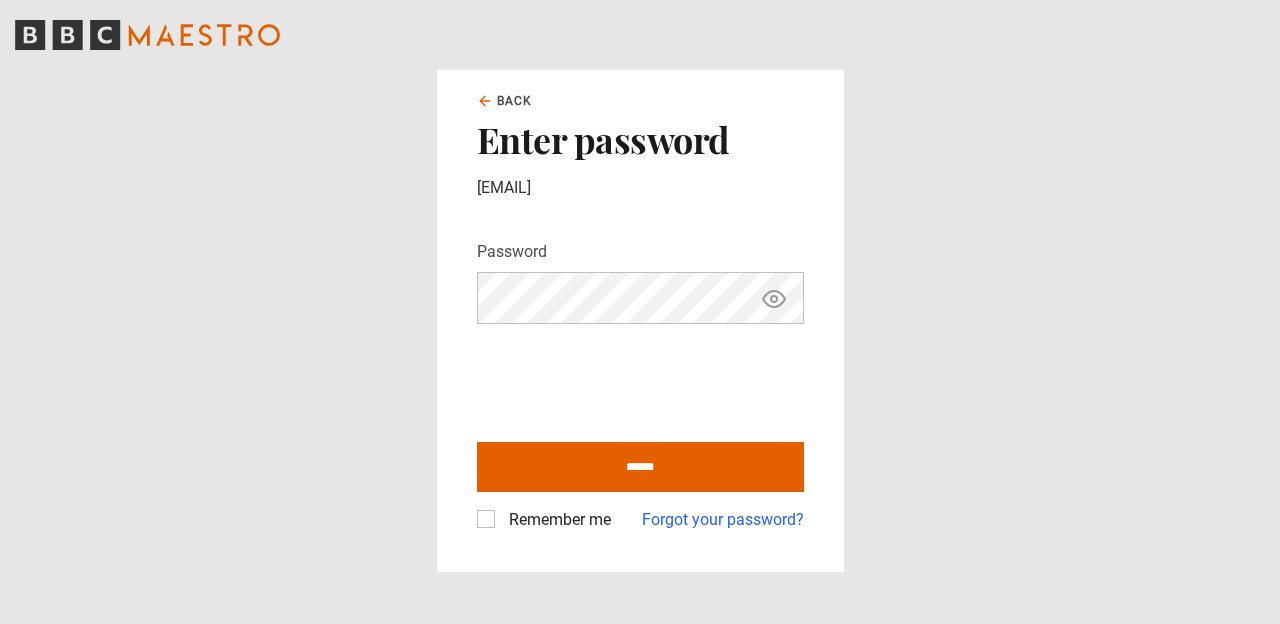 click 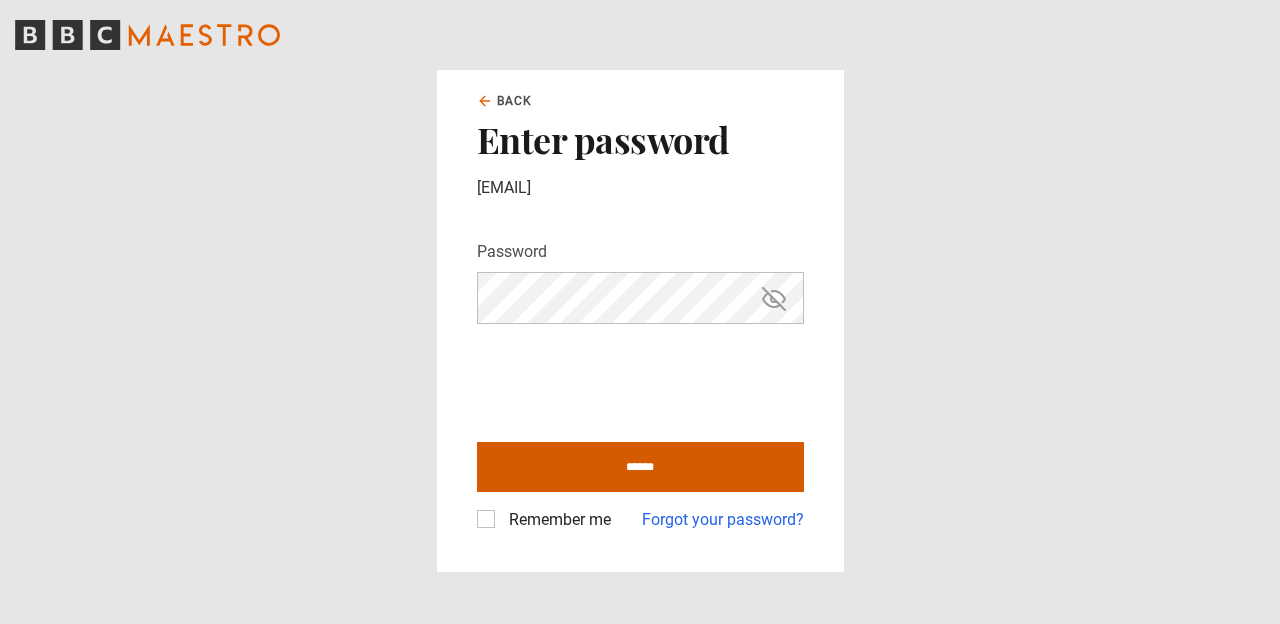 click on "******" at bounding box center [640, 467] 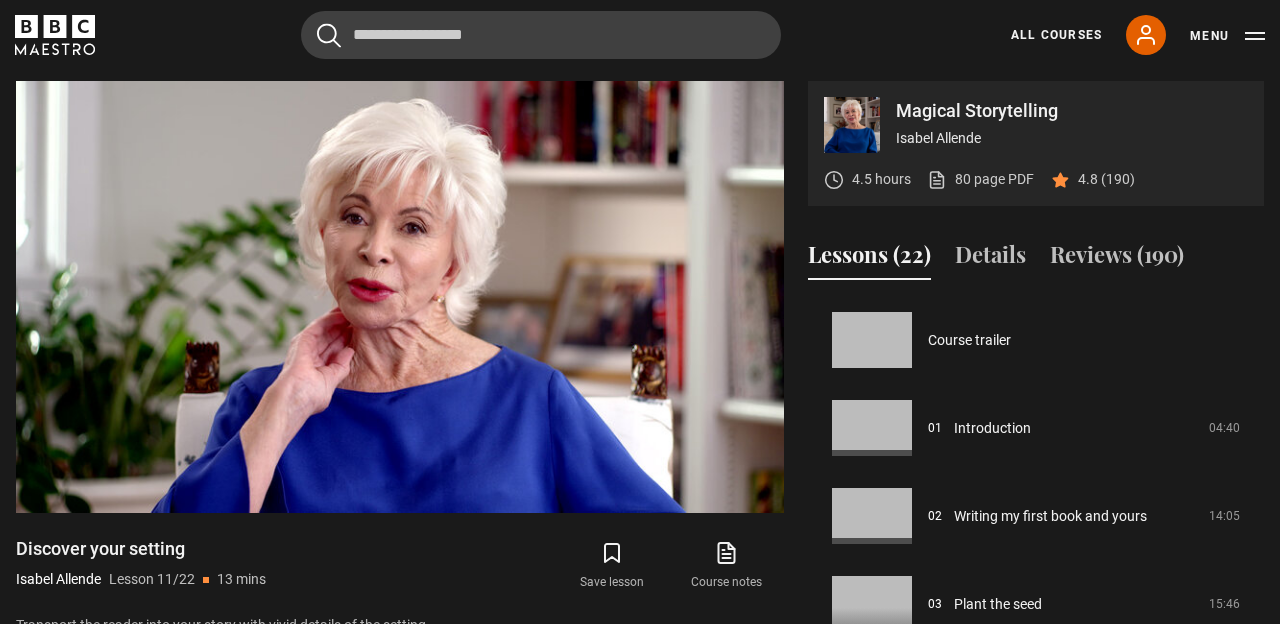 scroll, scrollTop: 977, scrollLeft: 0, axis: vertical 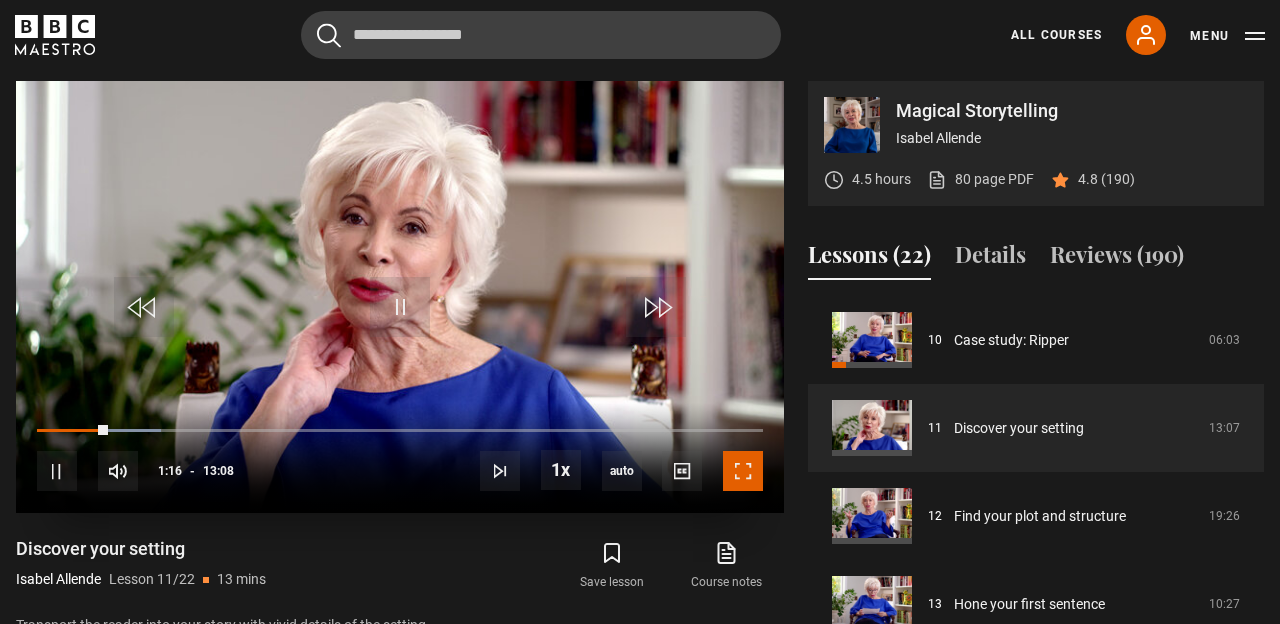 click at bounding box center (743, 471) 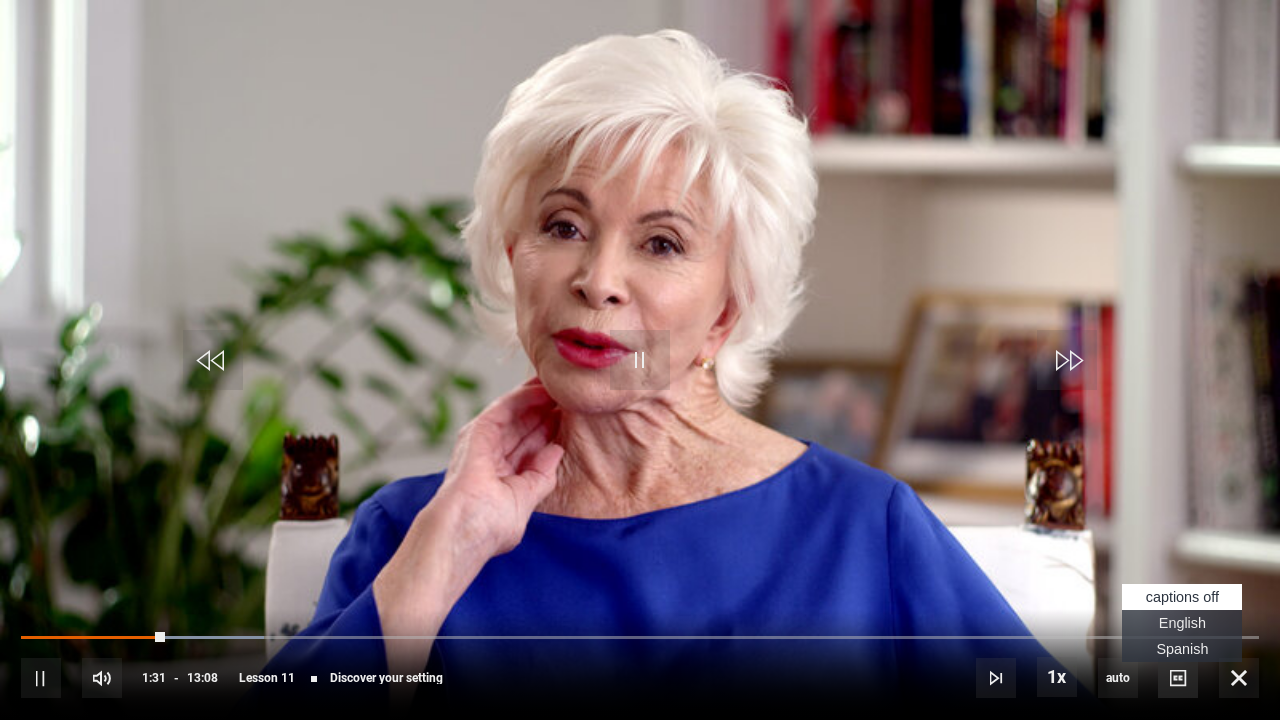 click at bounding box center (1178, 678) 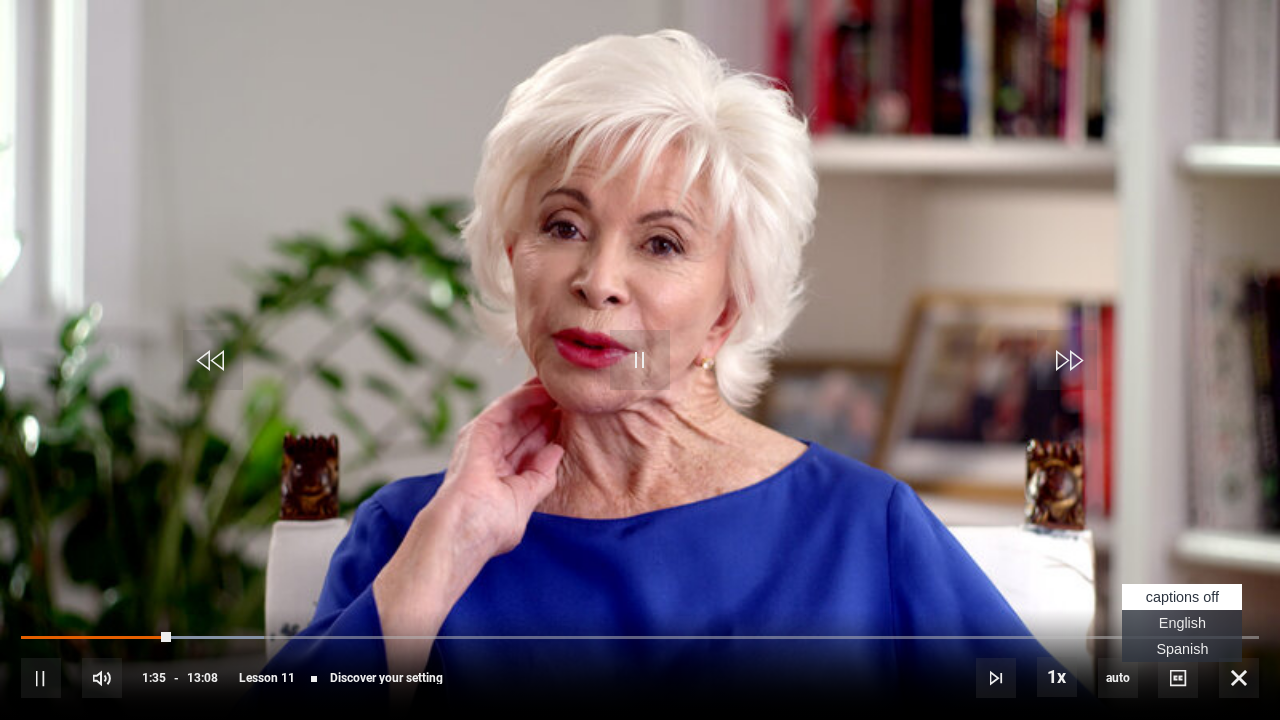 click on "English  Captions" at bounding box center (1182, 623) 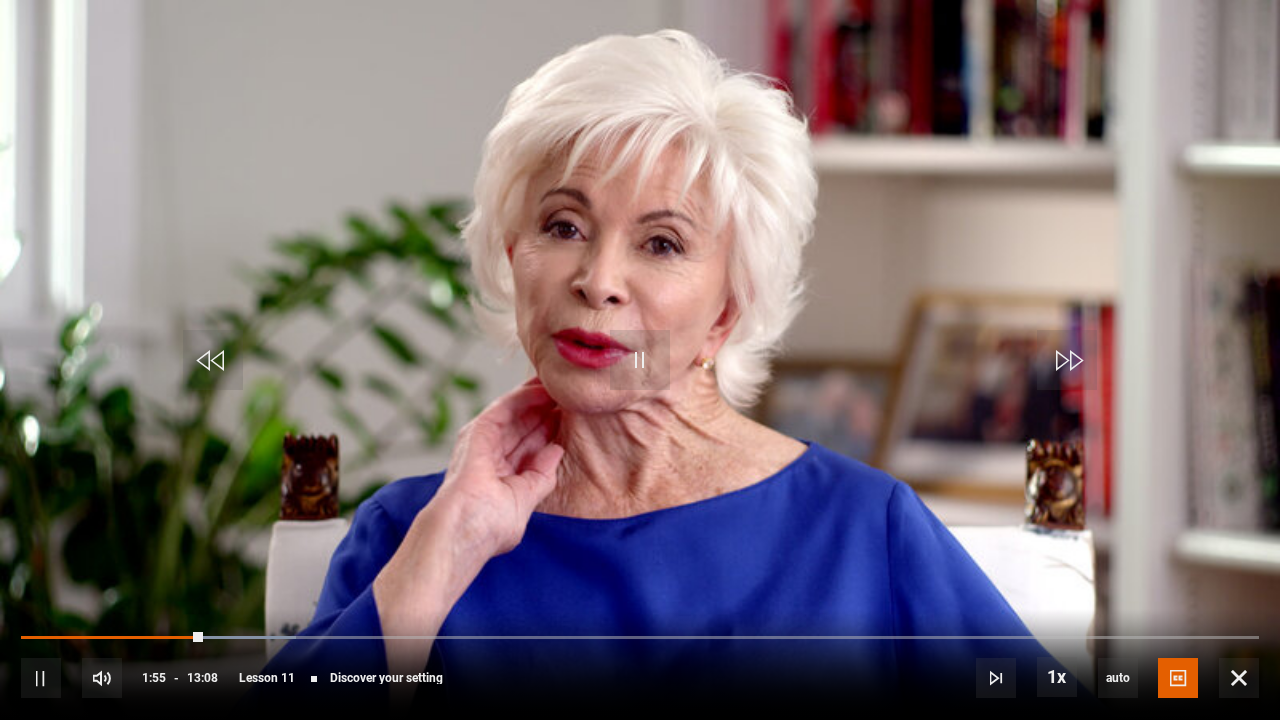 click on "10s Skip Back 10 seconds Pause 10s Skip Forward 10 seconds Loaded :  22.21% 07:30 01:55 Pause Mute Current Time  1:55 - Duration  13:08
Isabel Allende
Lesson 11
Discover your setting
1x Playback Rate 2x 1.5x 1x , selected 0.5x auto Quality 360p 720p 1080p 2160p Auto , selected Captions captions off English  Captions , selected Spanish  Captions" at bounding box center [640, 664] 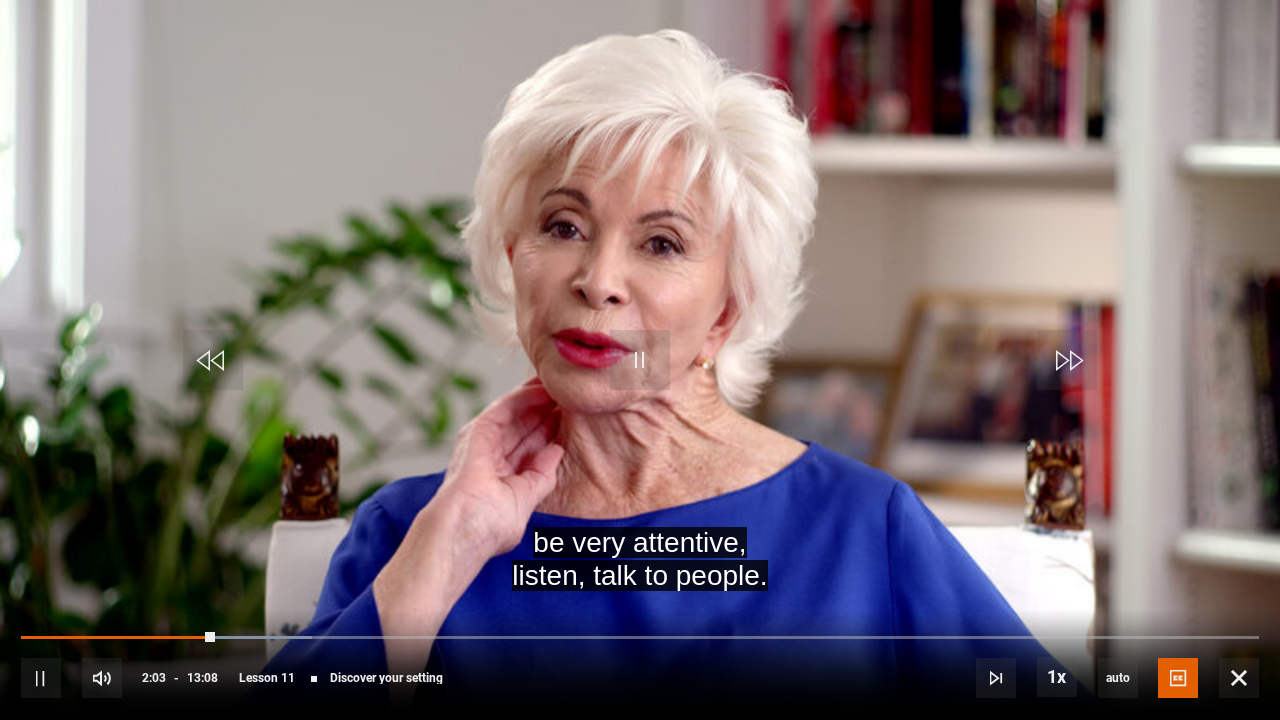 click on "10s Skip Back 10 seconds Pause 10s Skip Forward 10 seconds Loaded :  23.48% 07:30 02:03 Pause Mute Current Time  2:03 - Duration  13:08
Isabel Allende
Lesson 11
Discover your setting
1x Playback Rate 2x 1.5x 1x , selected 0.5x auto Quality 360p 720p 1080p 2160p Auto , selected Captions captions off English  Captions , selected Spanish  Captions" at bounding box center [640, 664] 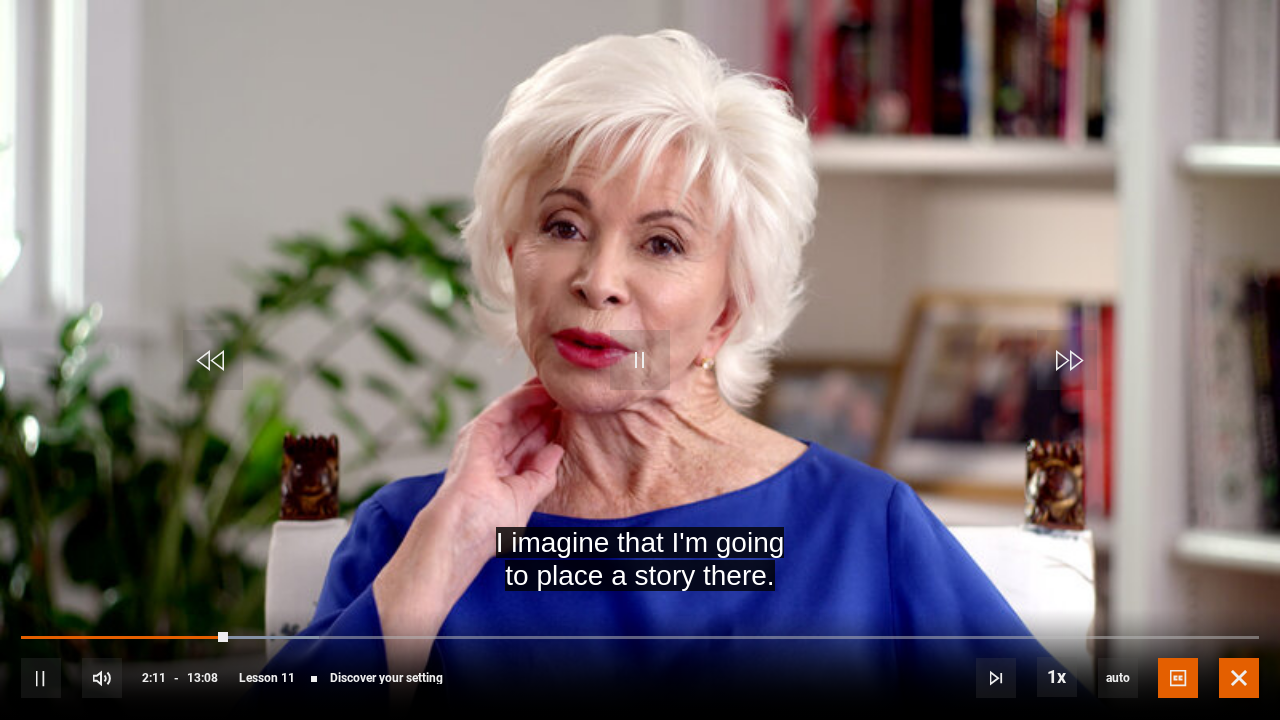 click at bounding box center (1239, 678) 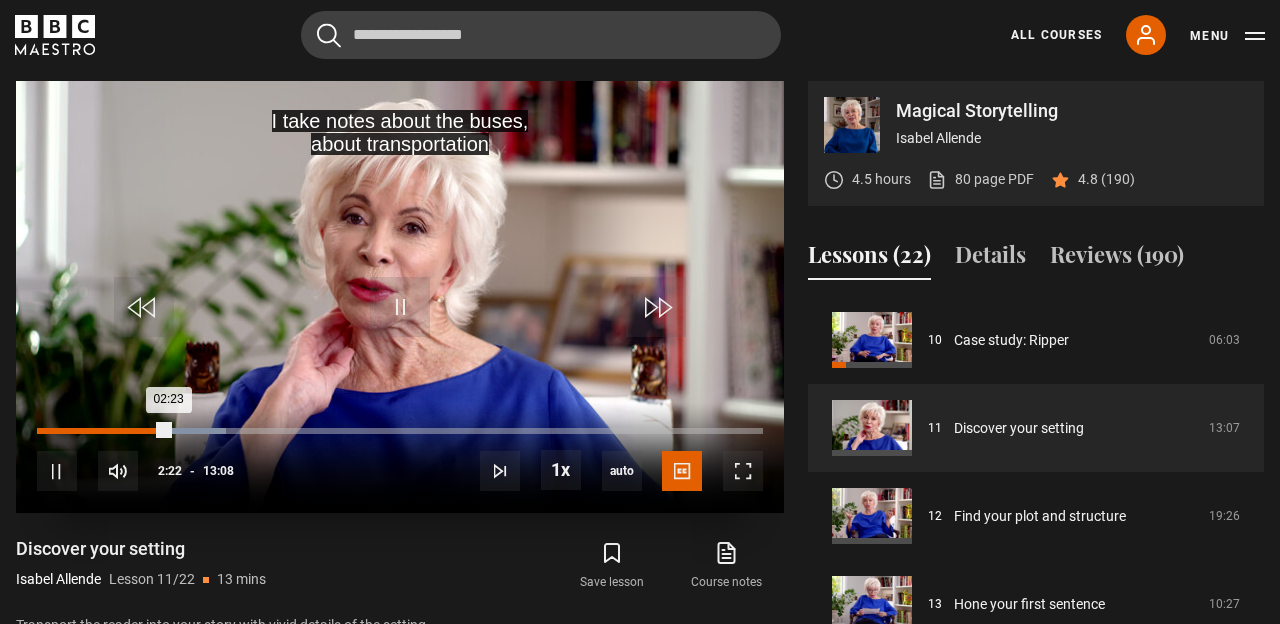 click on "Loaded :  26.02% 01:14 02:23" at bounding box center [400, 431] 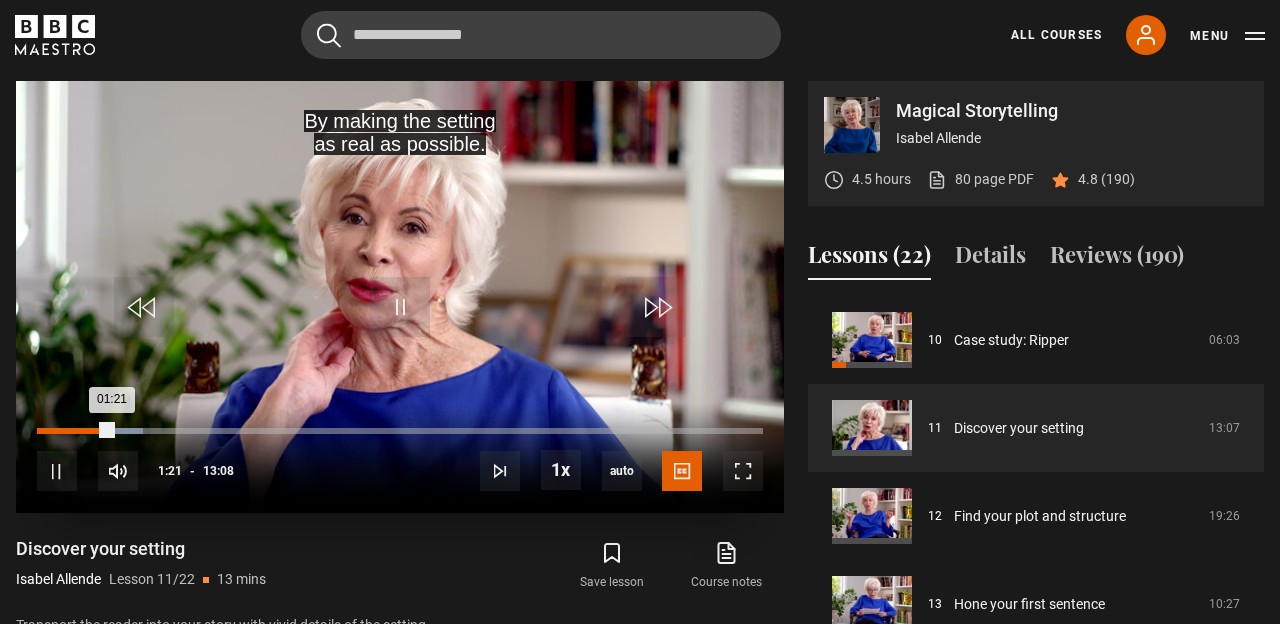 click on "Loaded :  14.59% 00:34 01:21" at bounding box center (400, 431) 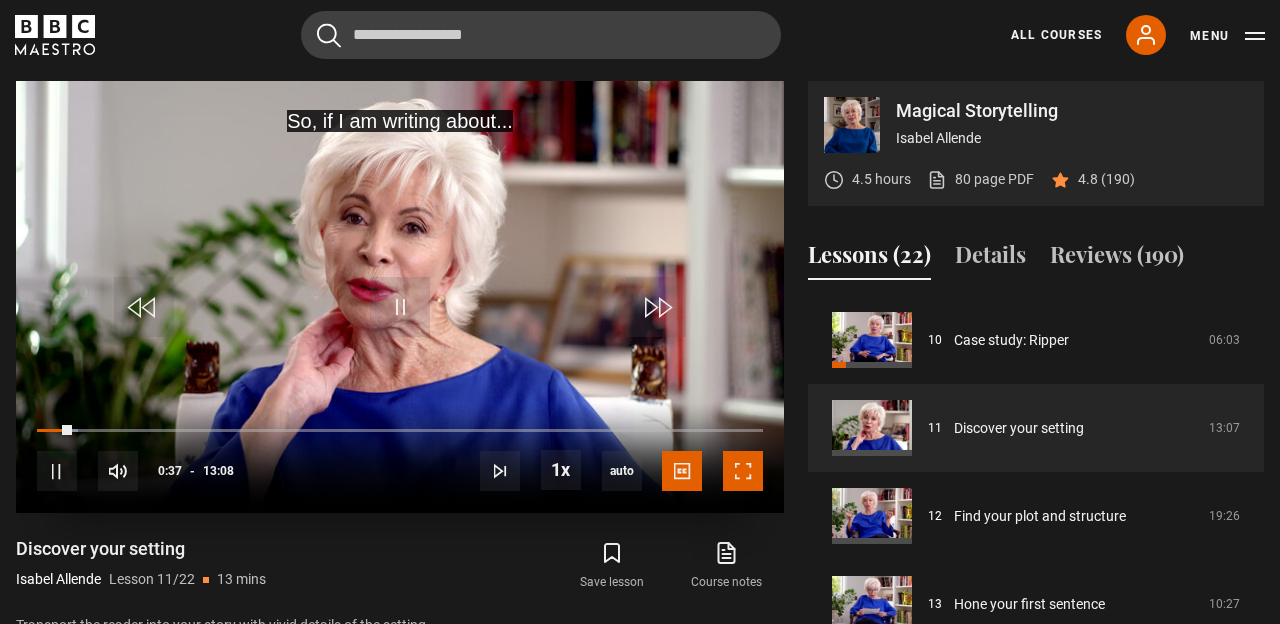 click at bounding box center [743, 471] 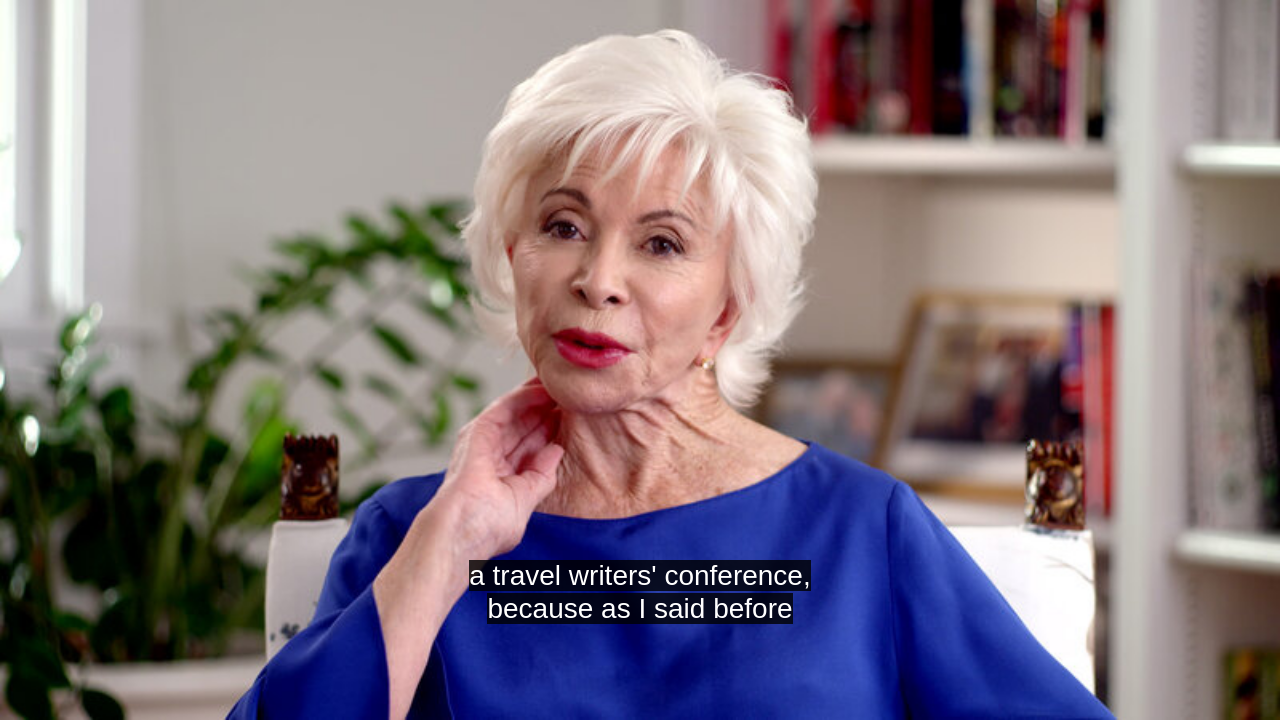 click at bounding box center [640, 360] 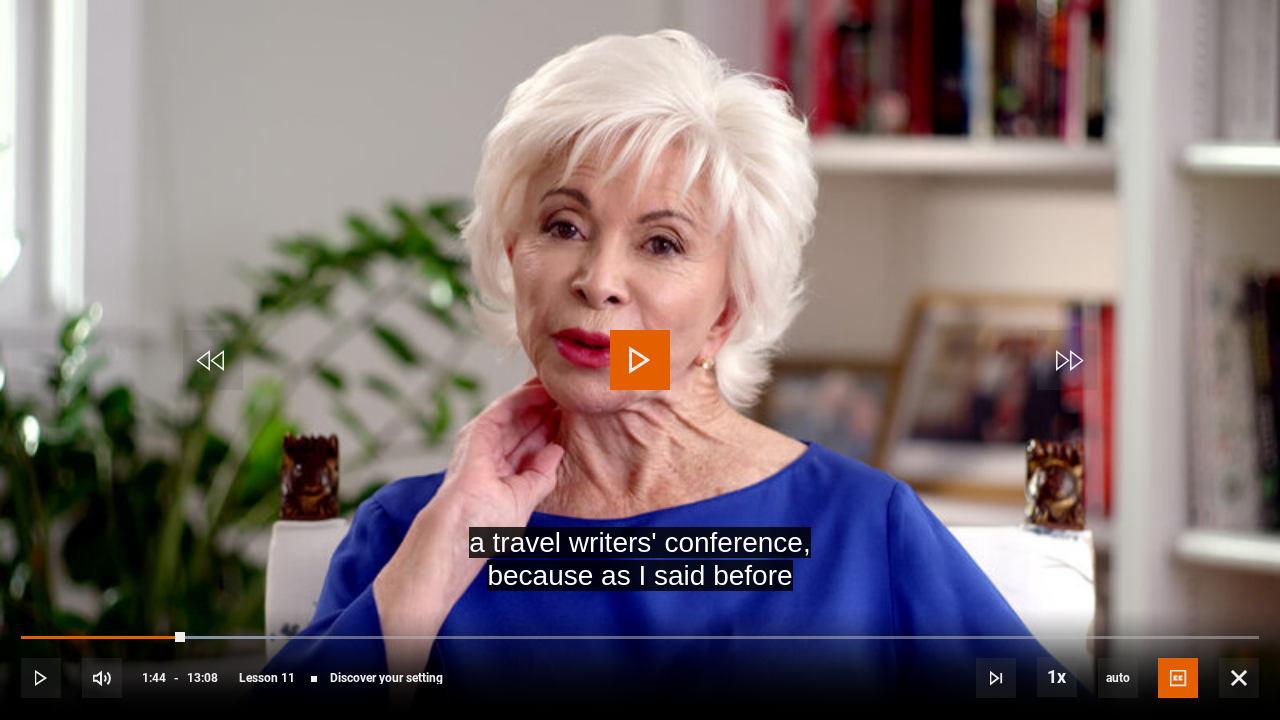 click on "10s Skip Back 10 seconds Play 10s Skip Forward 10 seconds Loaded :  20.94% 07:31 01:44 Play Mute 98% Current Time  1:44 - Duration  13:08
Isabel Allende
Lesson 11
Discover your setting
1x Playback Rate 2x 1.5x 1x , selected 0.5x auto Quality 360p 720p 1080p 2160p Auto , selected Captions captions off English  Captions , selected Spanish  Captions" at bounding box center [640, 664] 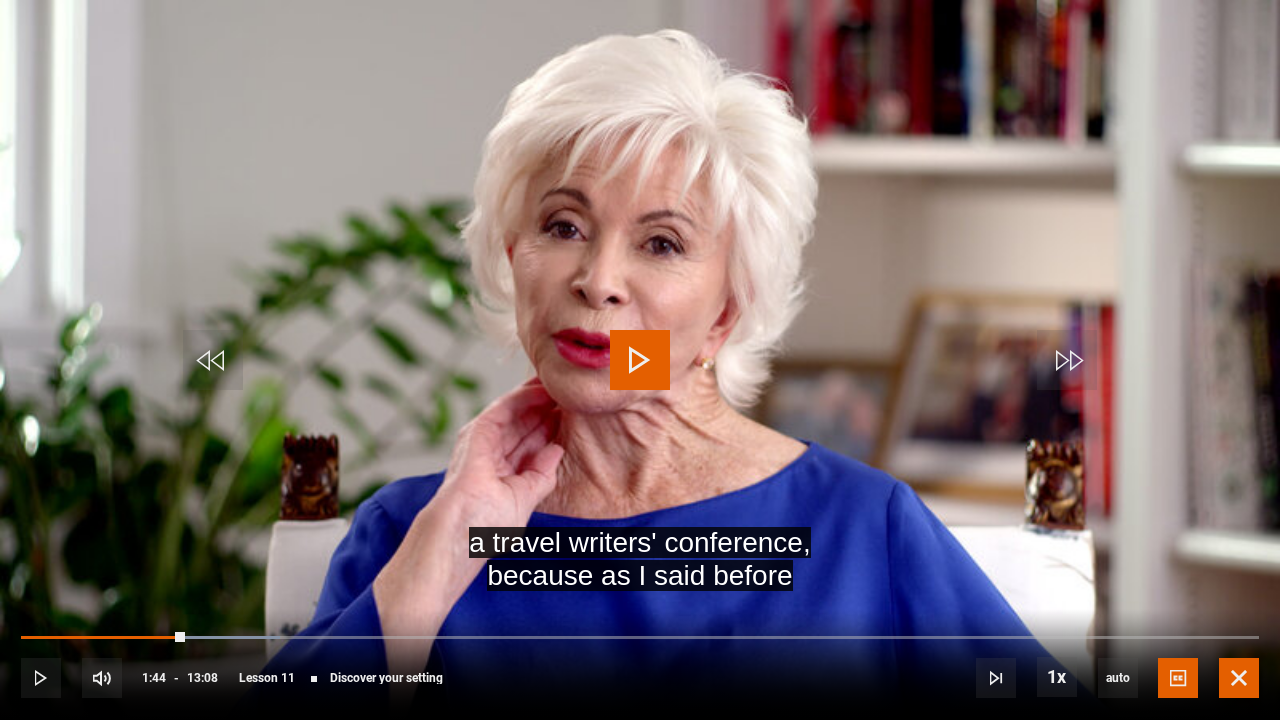 click at bounding box center (1239, 678) 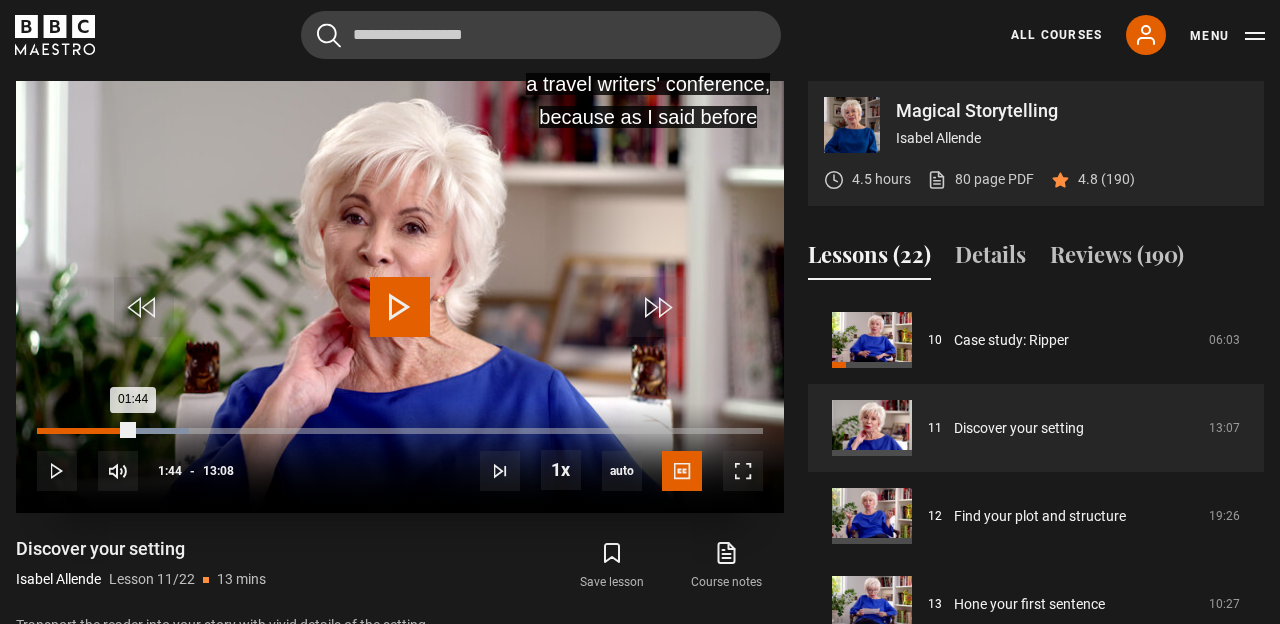 click on "00:31" at bounding box center (67, 431) 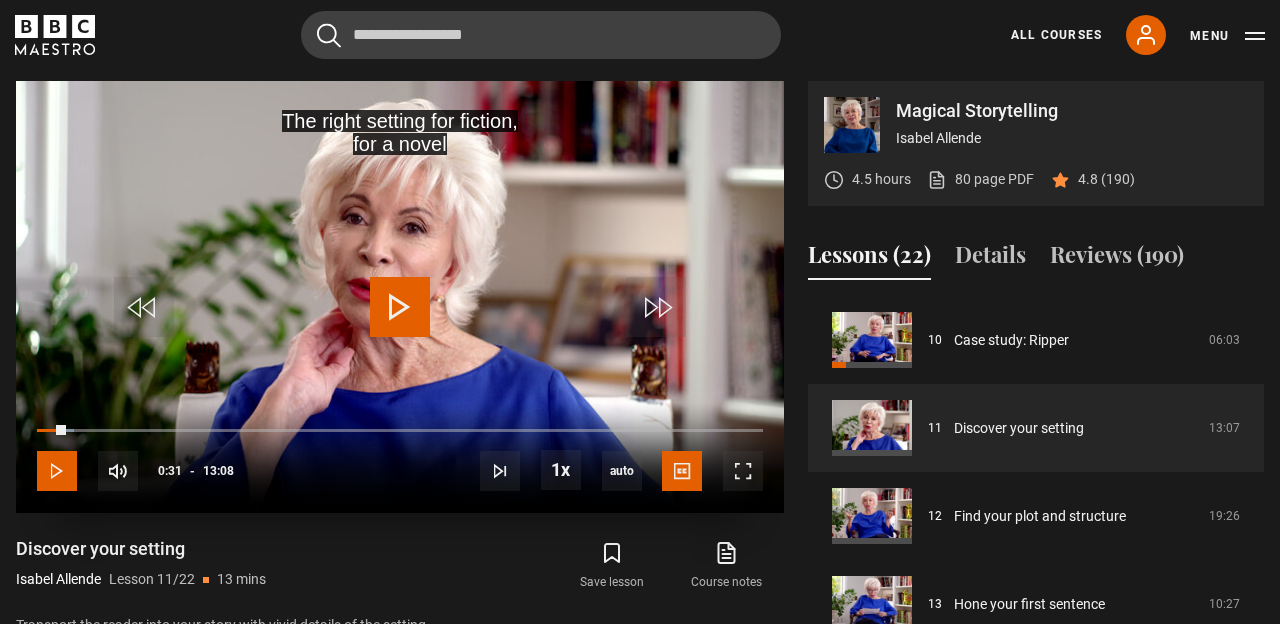 click at bounding box center [57, 471] 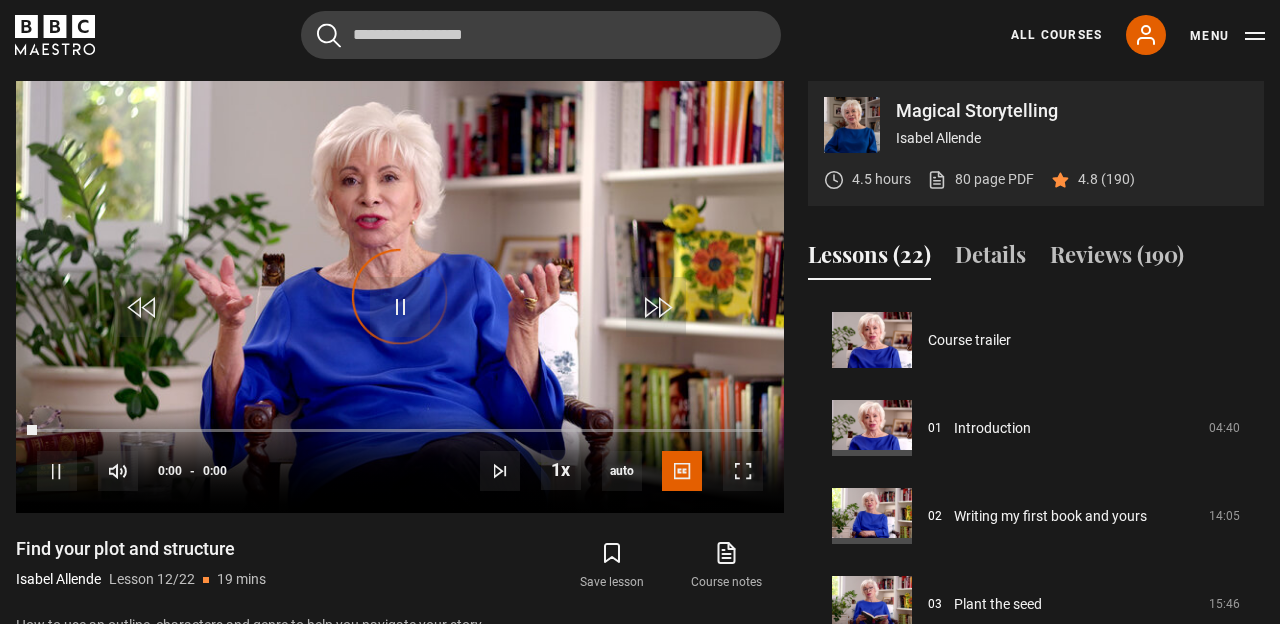scroll, scrollTop: 968, scrollLeft: 0, axis: vertical 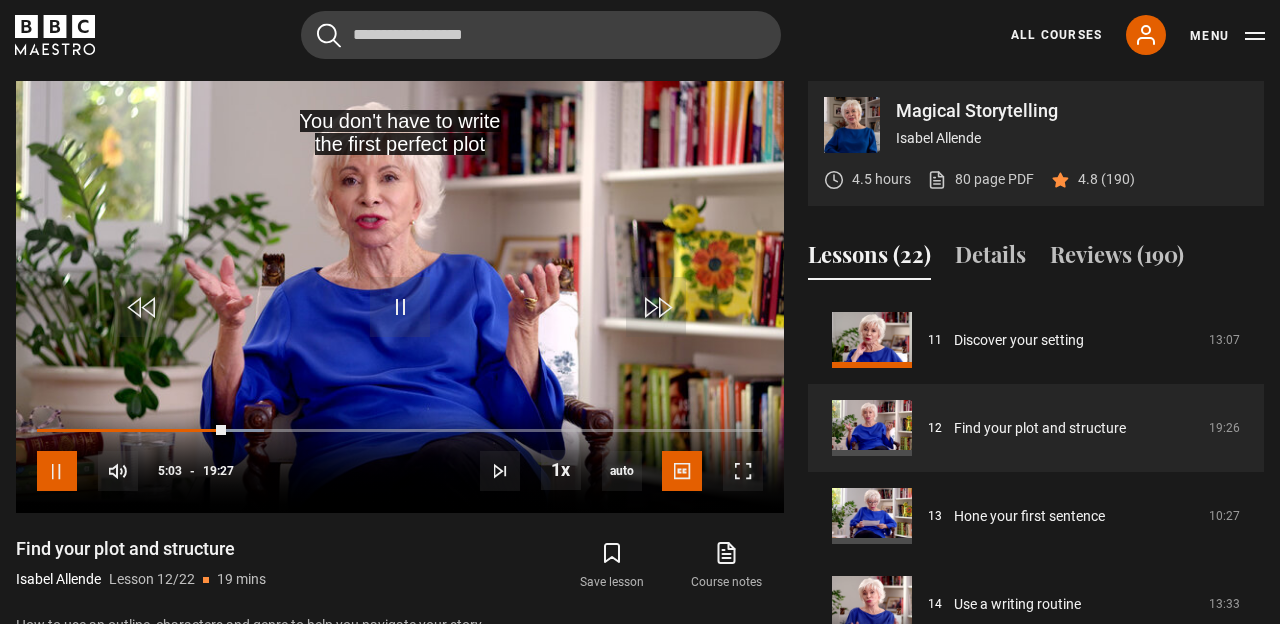 click at bounding box center [57, 471] 